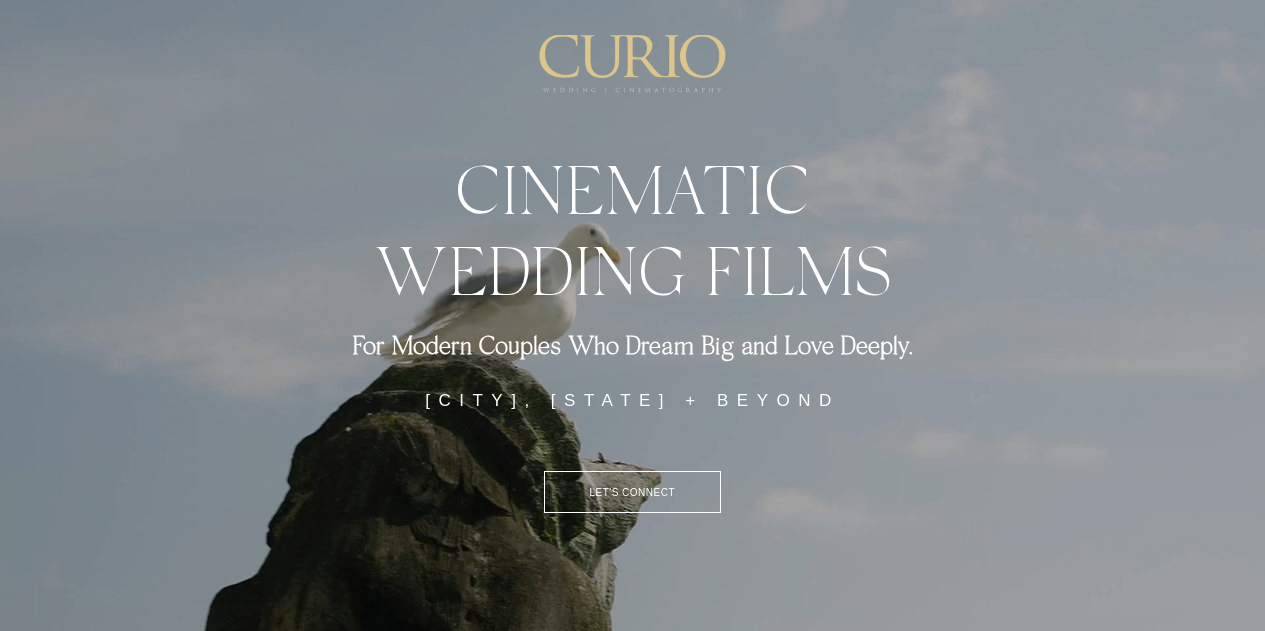 scroll, scrollTop: 0, scrollLeft: 0, axis: both 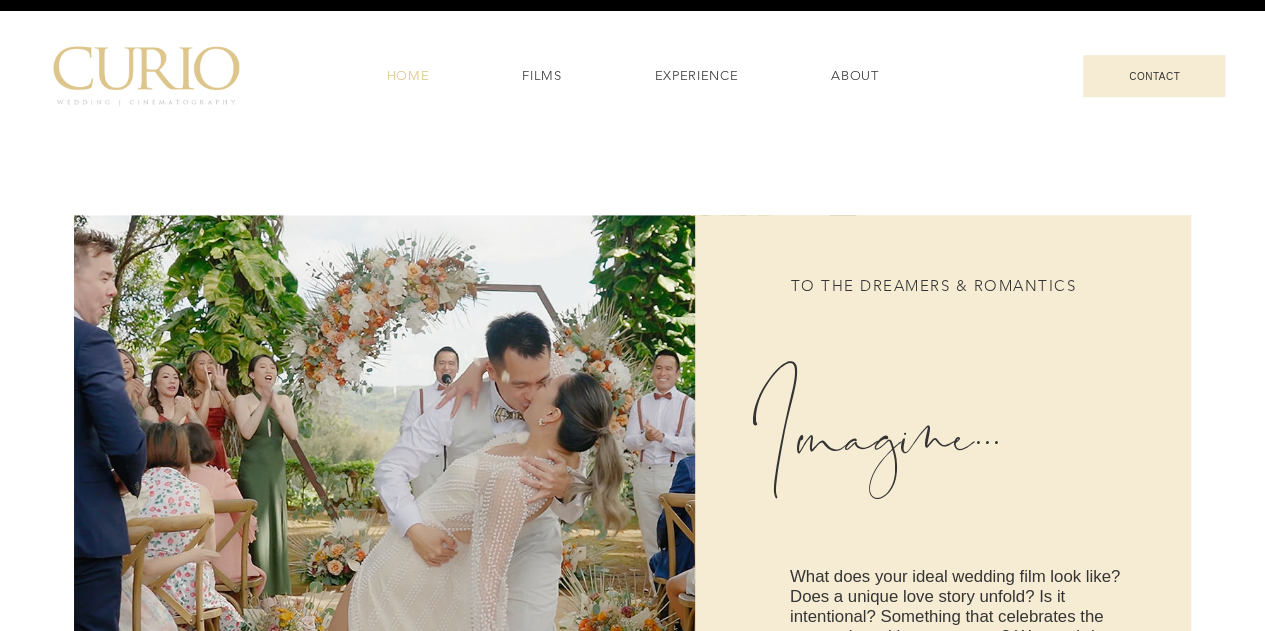 click on "FILMS" at bounding box center (541, 76) 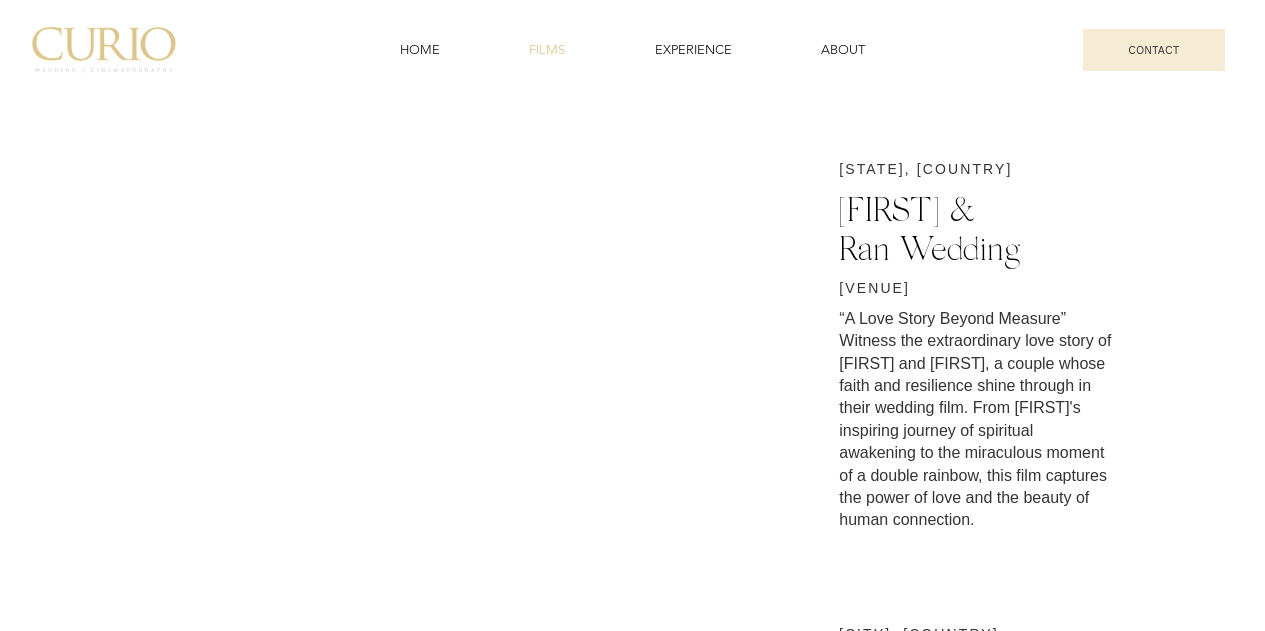 scroll, scrollTop: 0, scrollLeft: 0, axis: both 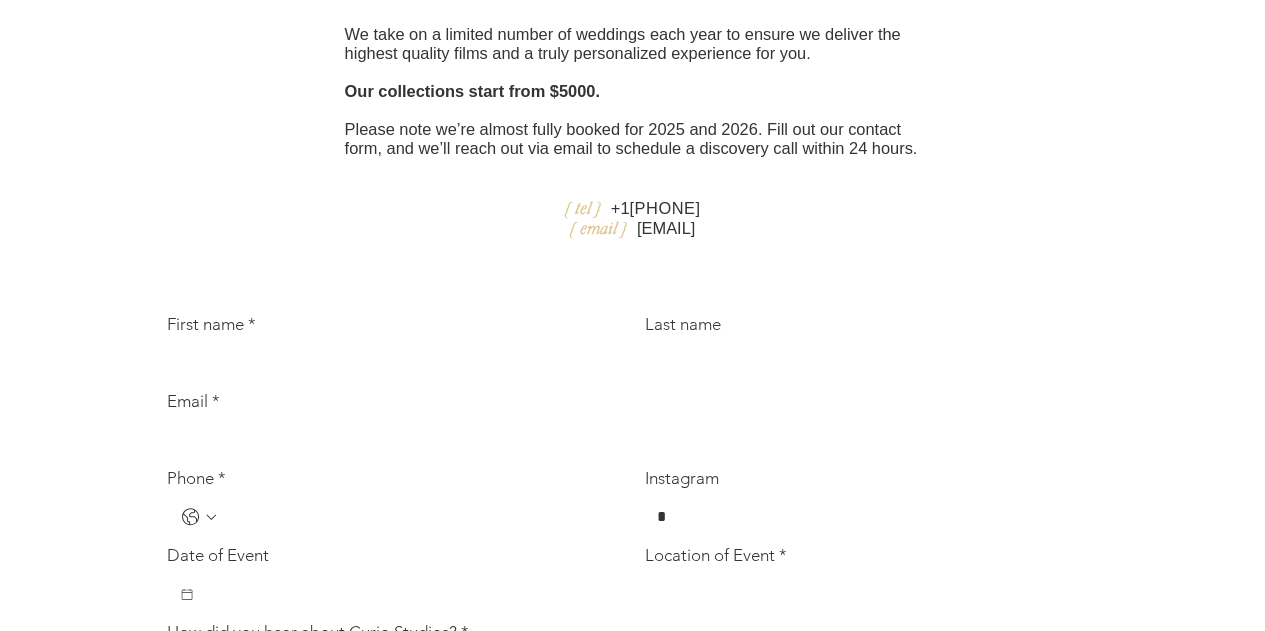 click on "Please note we’re almost fully booked for 2025 and 2026. Fill out our contact form, and we’ll reach out via email to schedule a discovery call within 24 hours." at bounding box center [633, 139] 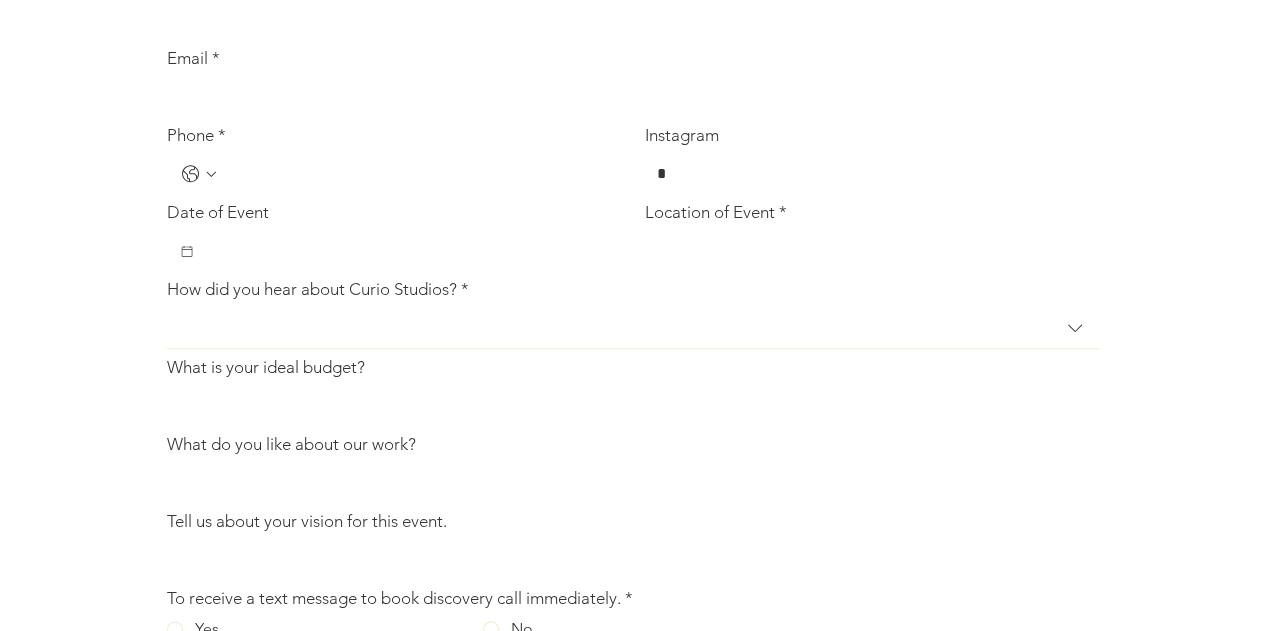 scroll, scrollTop: 4752, scrollLeft: 0, axis: vertical 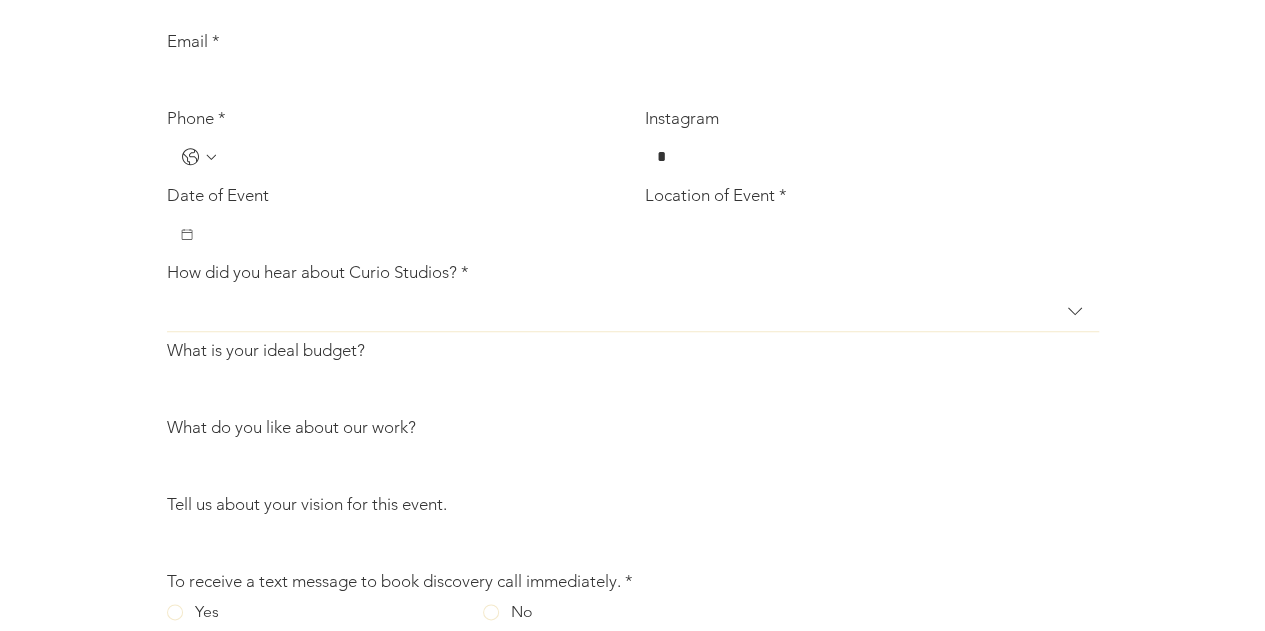click on "First name *" at bounding box center [388, 3] 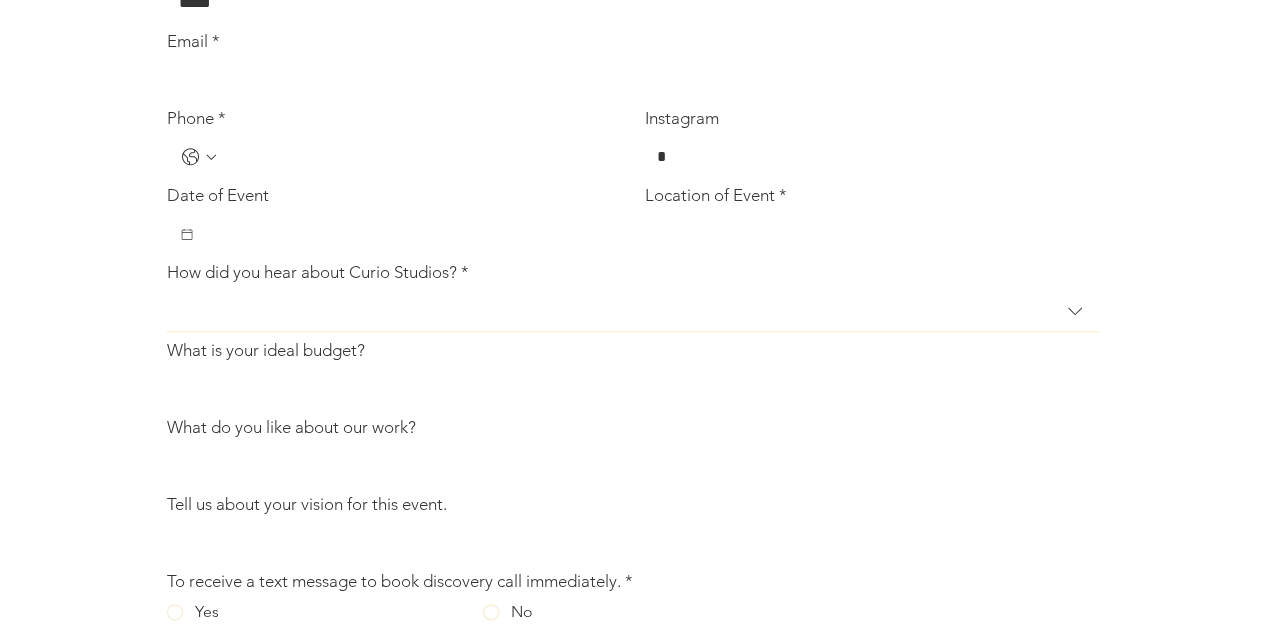type on "******" 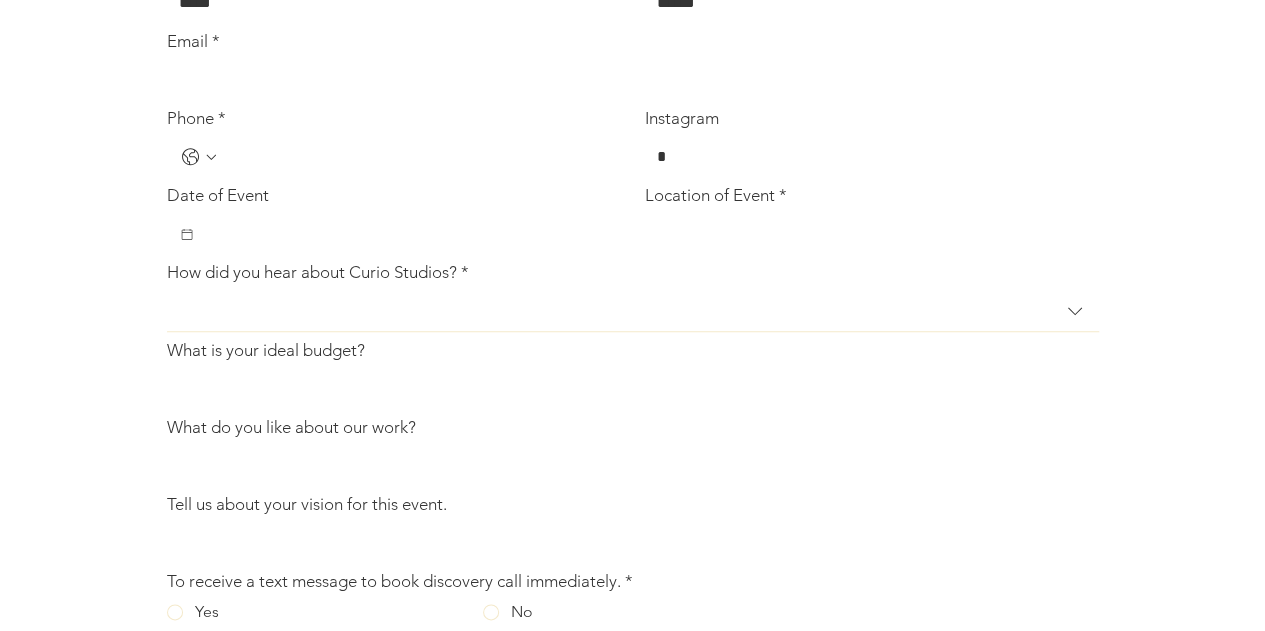 type on "**********" 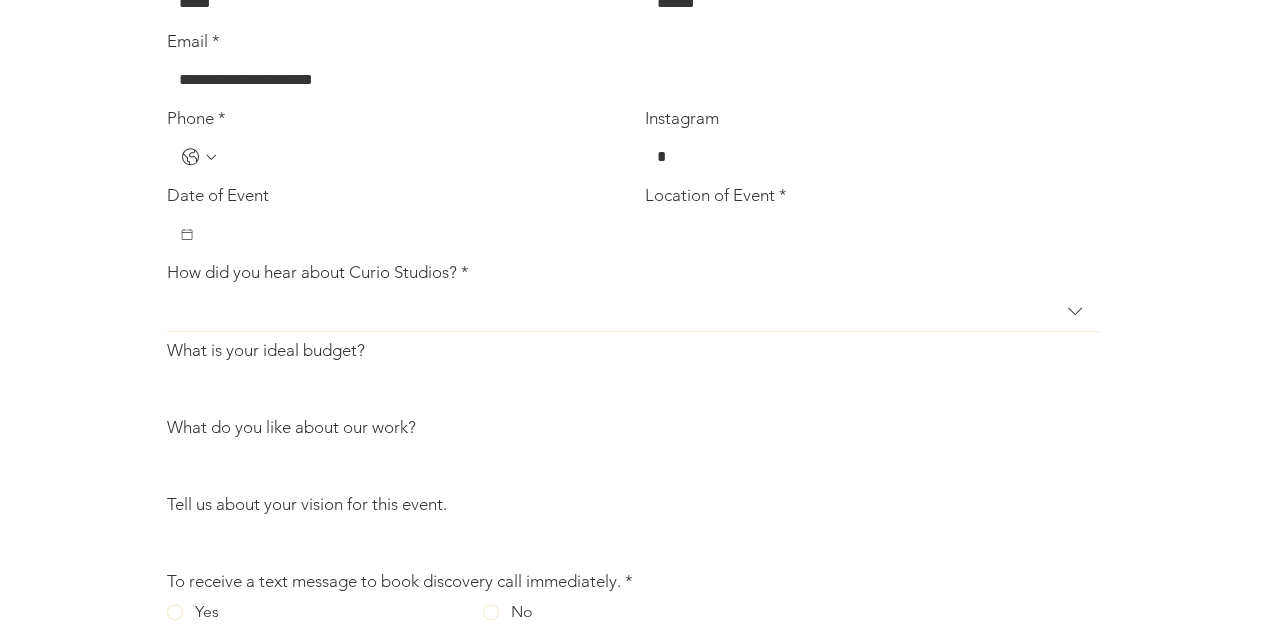 type on "**********" 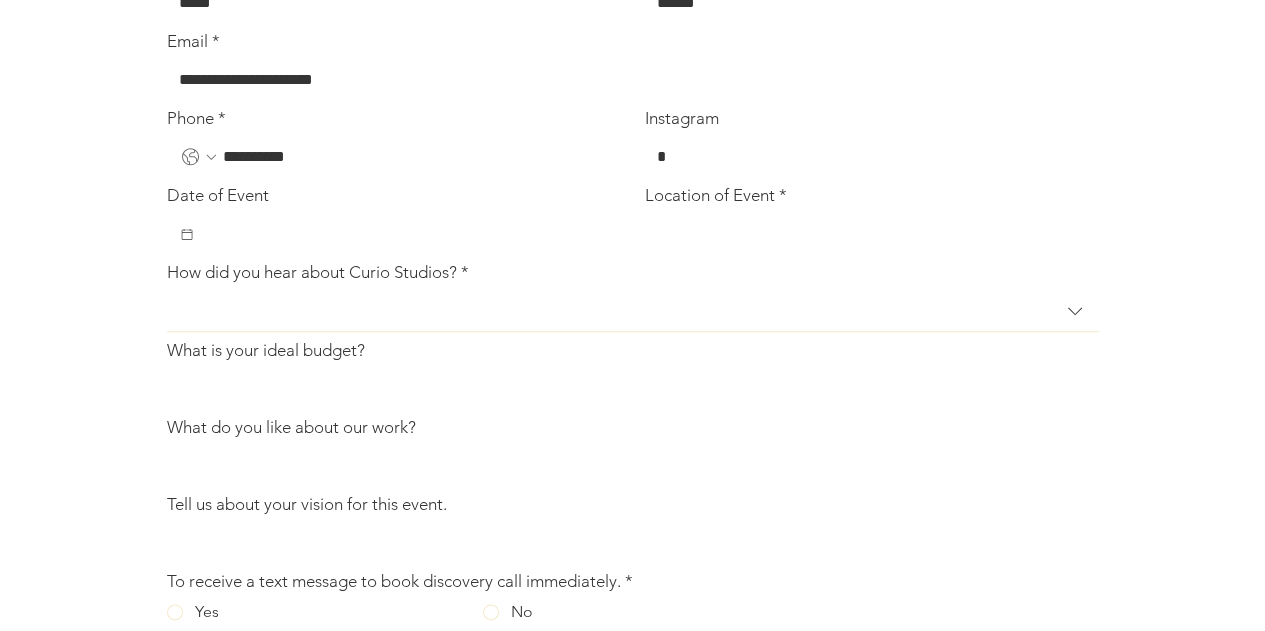 click 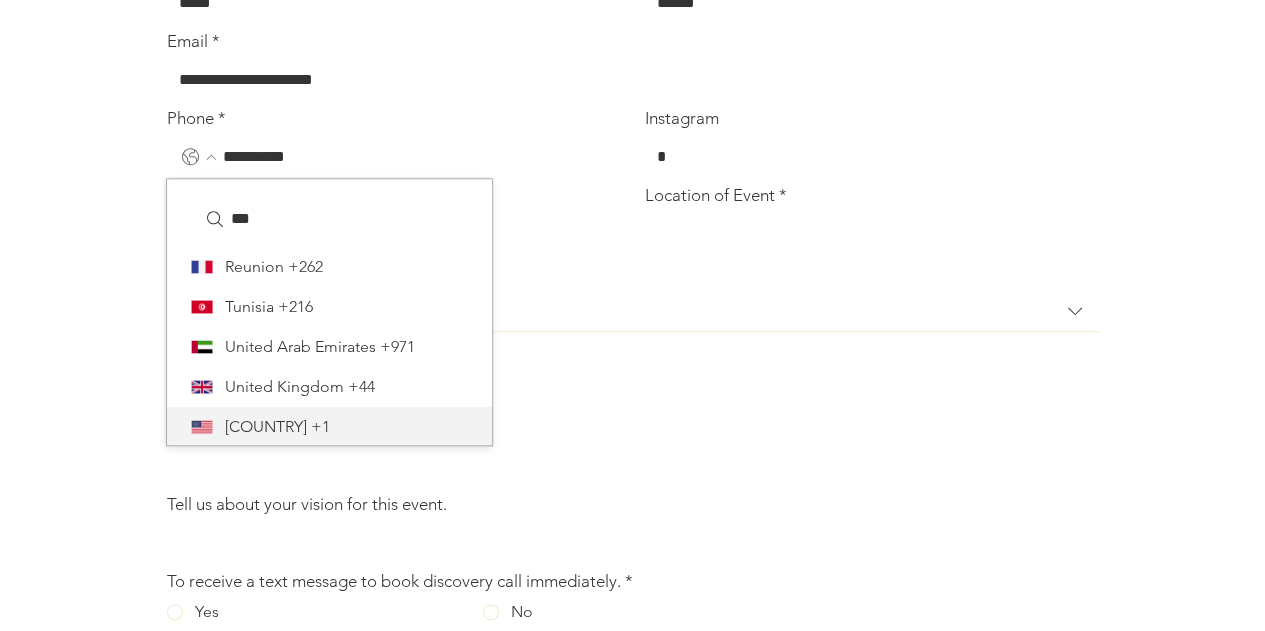 type on "***" 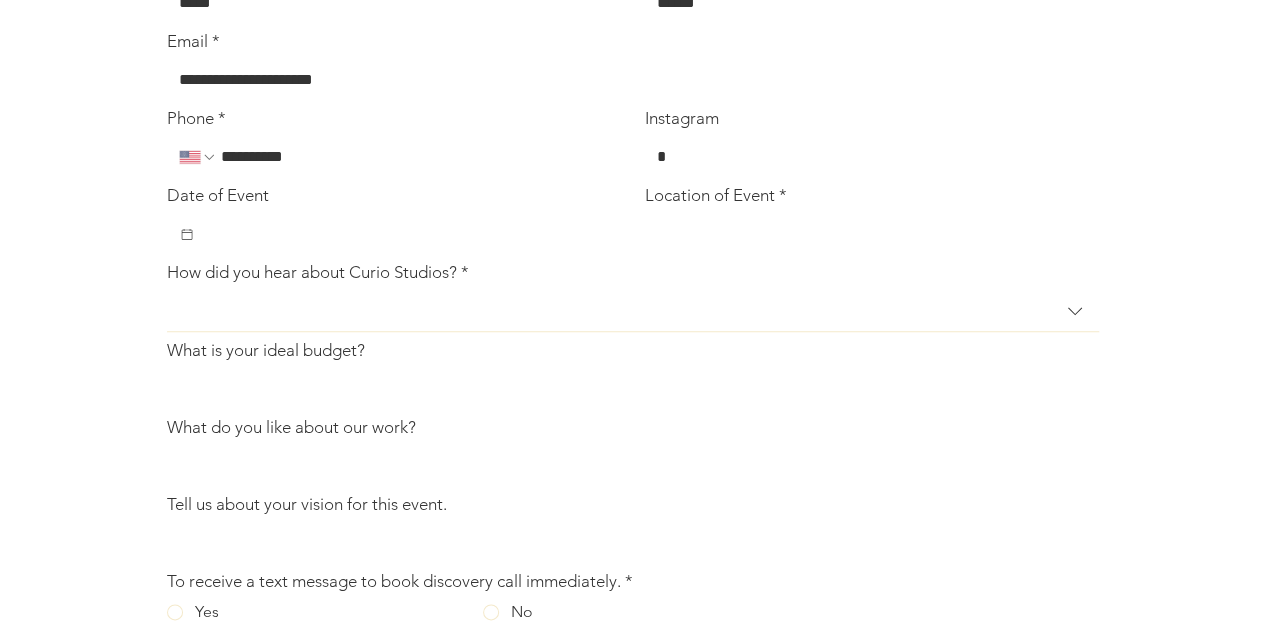 click on "Instagram" at bounding box center [866, 157] 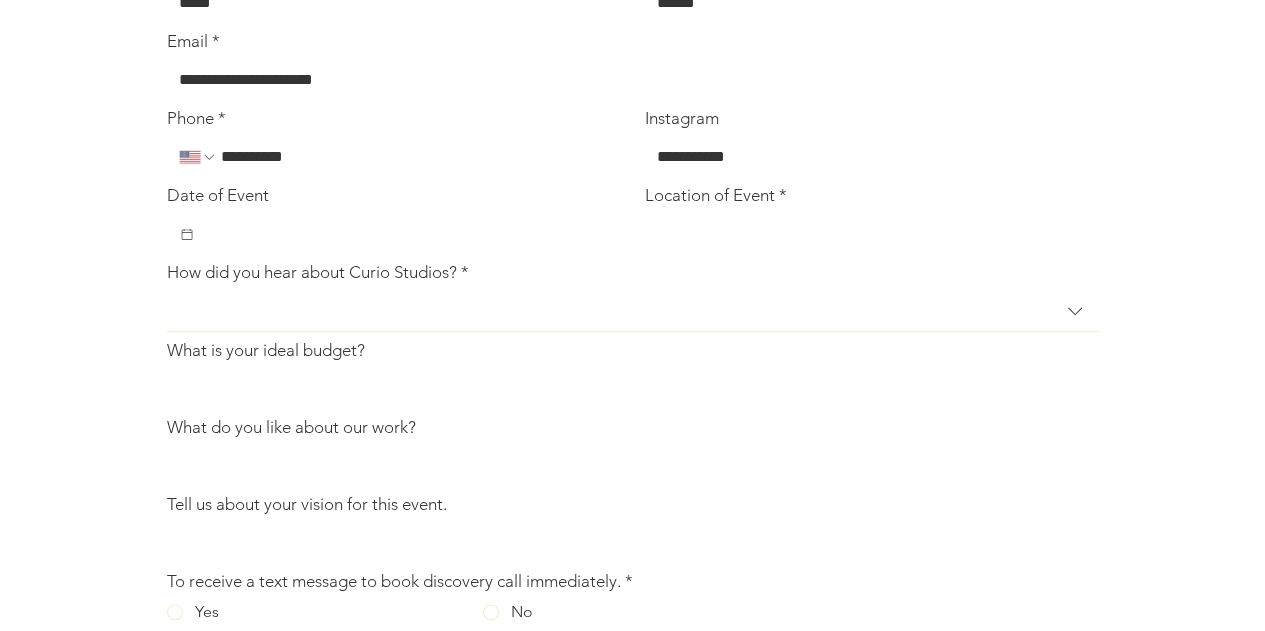 type on "**********" 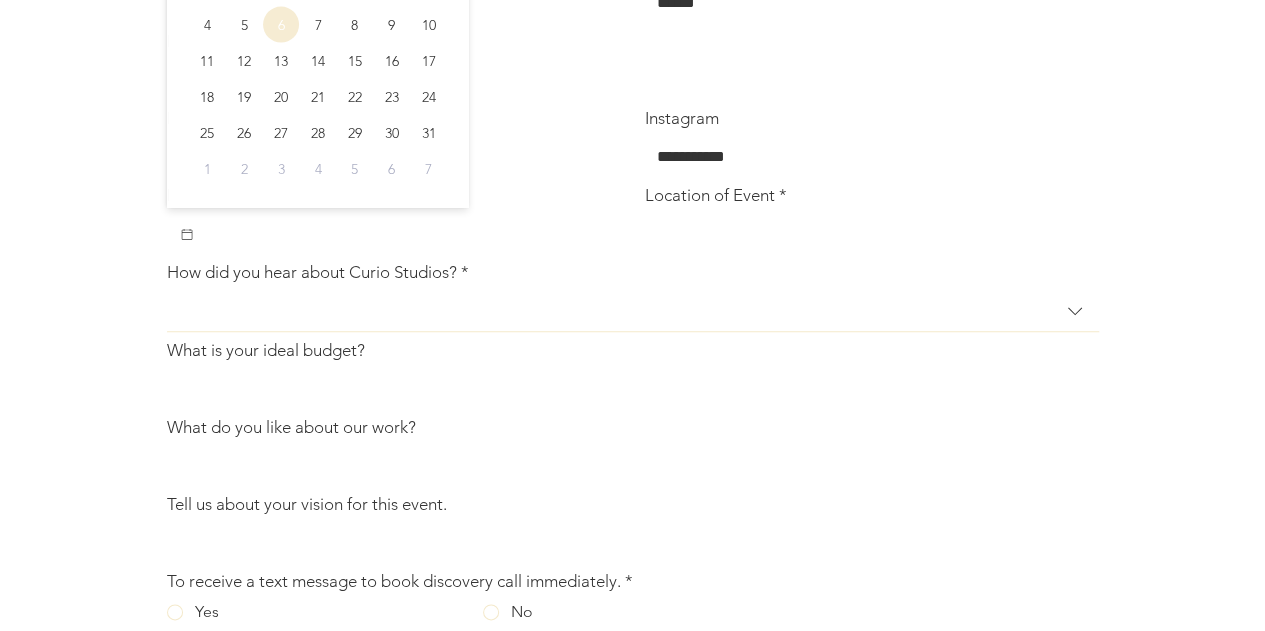 click on "2025" at bounding box center (350, -95) 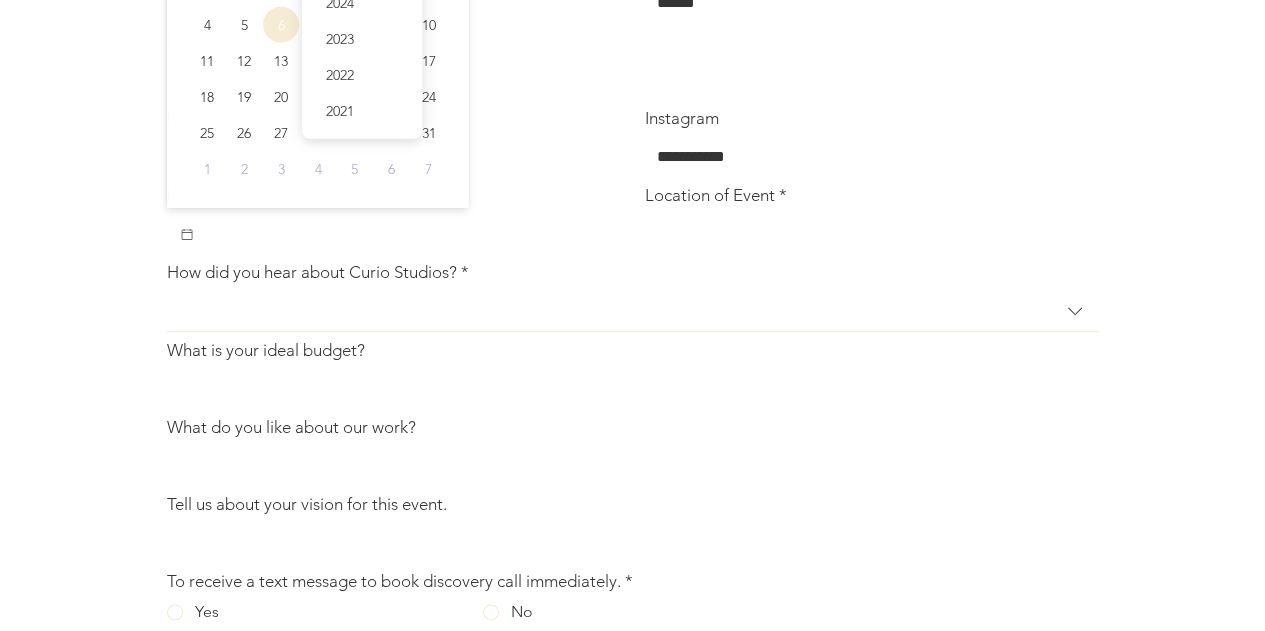 scroll, scrollTop: 344, scrollLeft: 0, axis: vertical 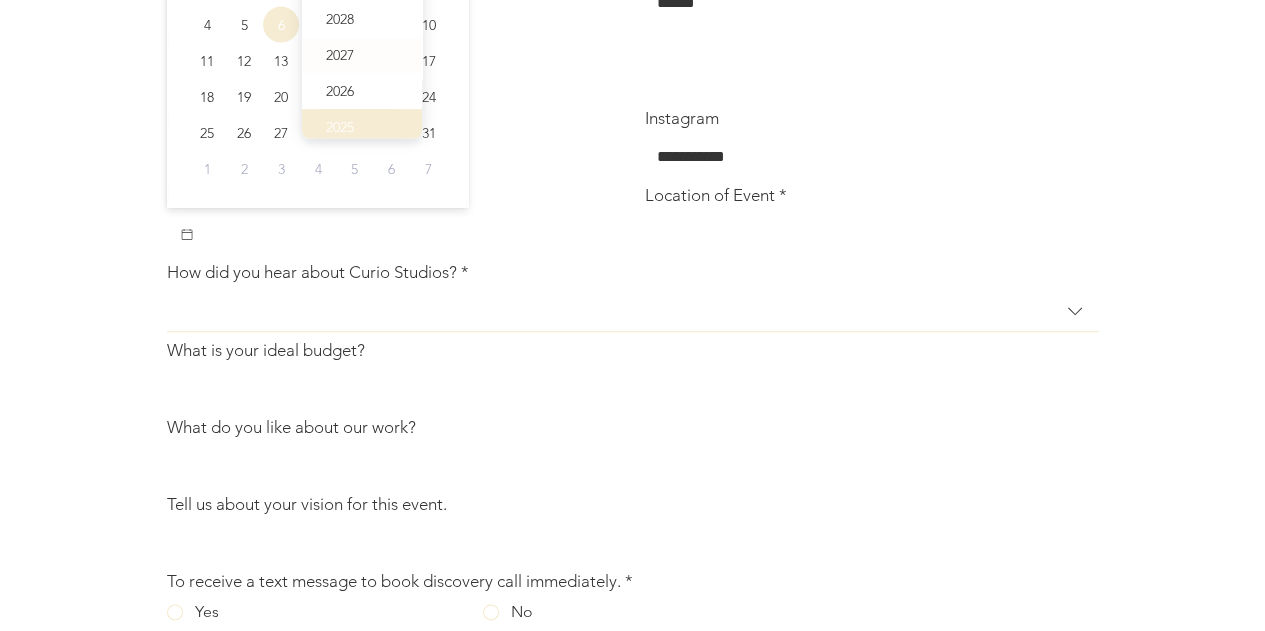 click on "2027" at bounding box center (340, 56) 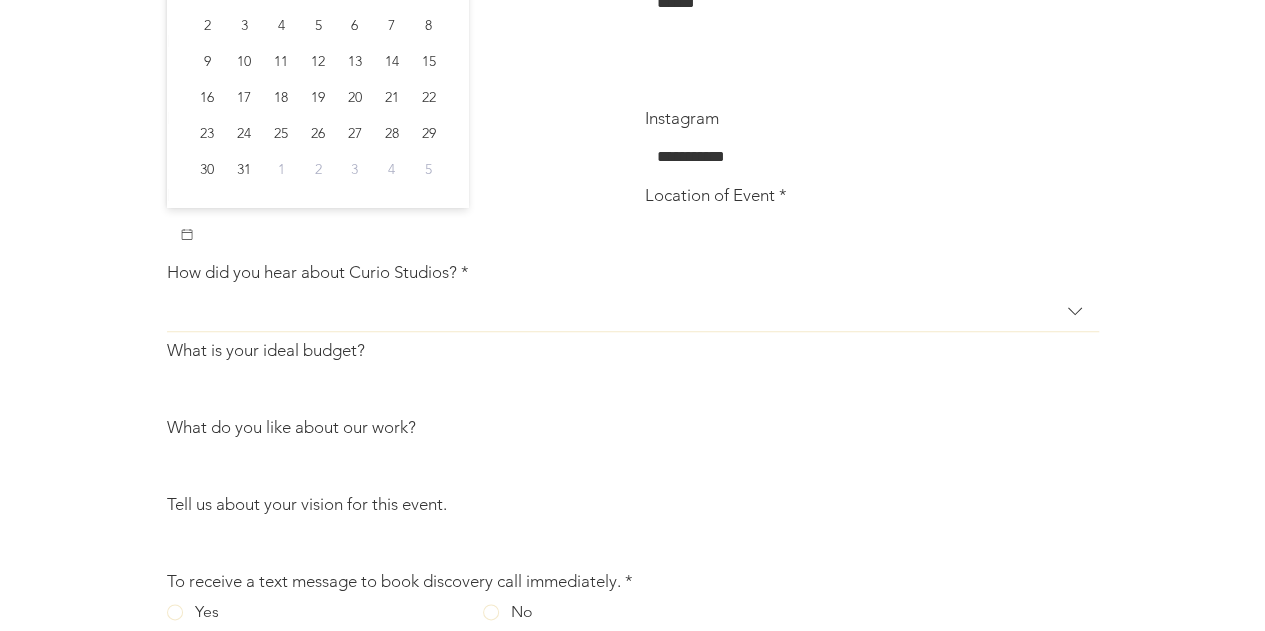 click on "August" at bounding box center (272, -95) 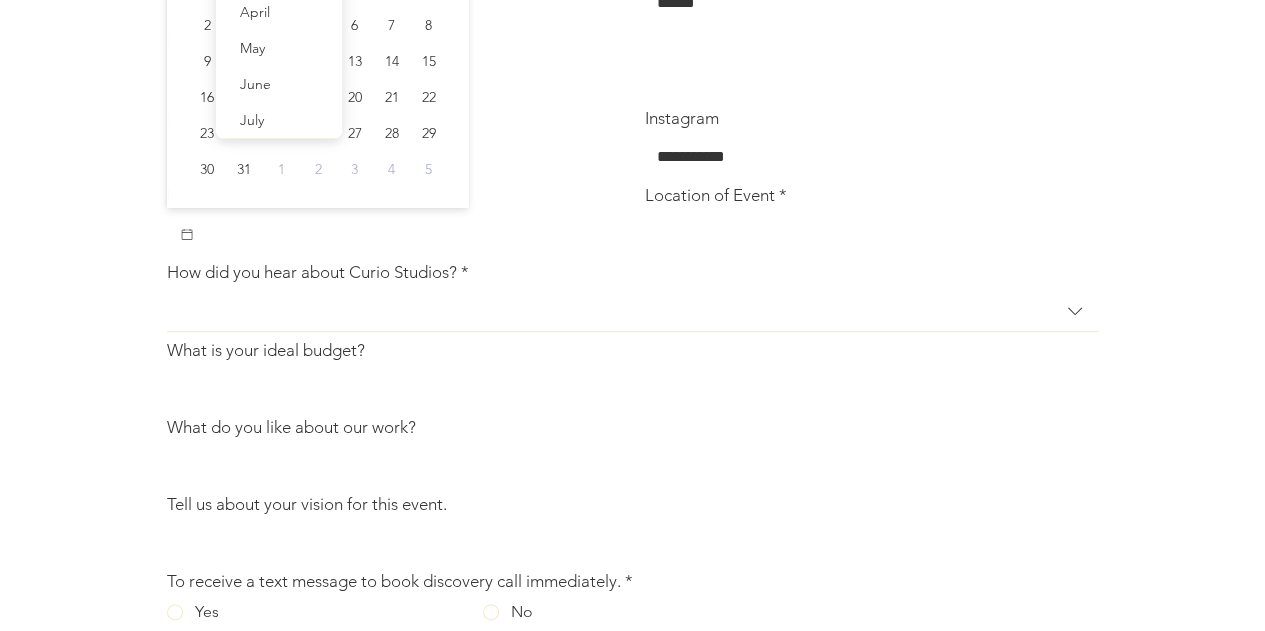 scroll, scrollTop: 28, scrollLeft: 0, axis: vertical 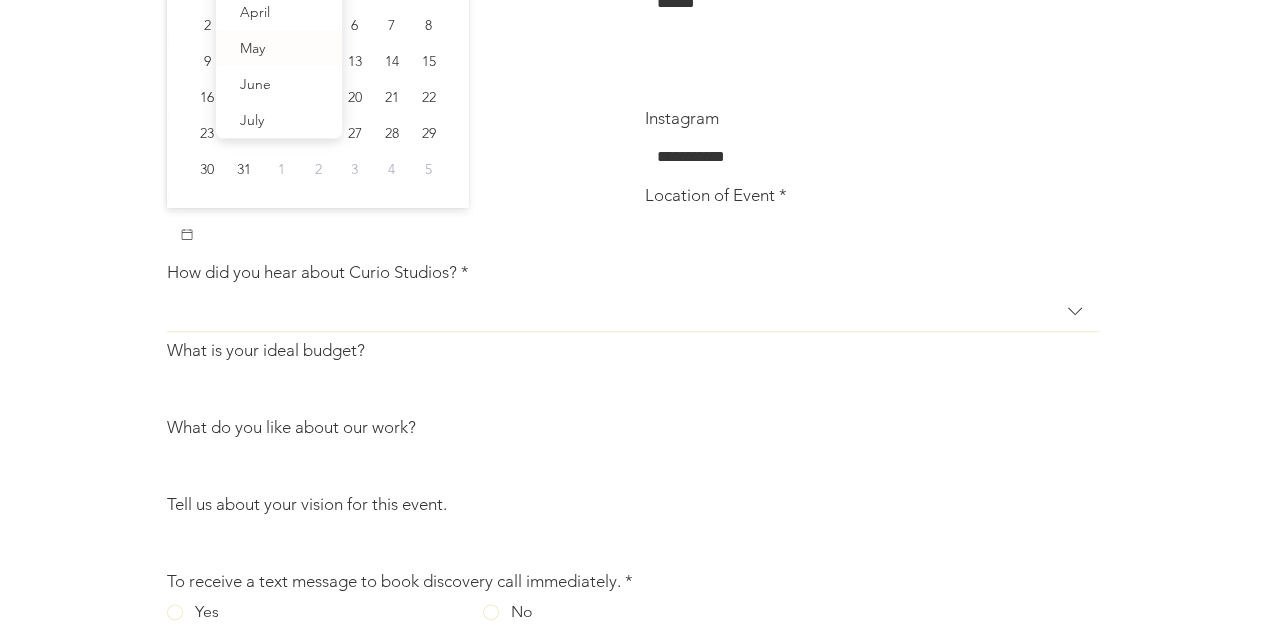 click on "May" at bounding box center (276, 48) 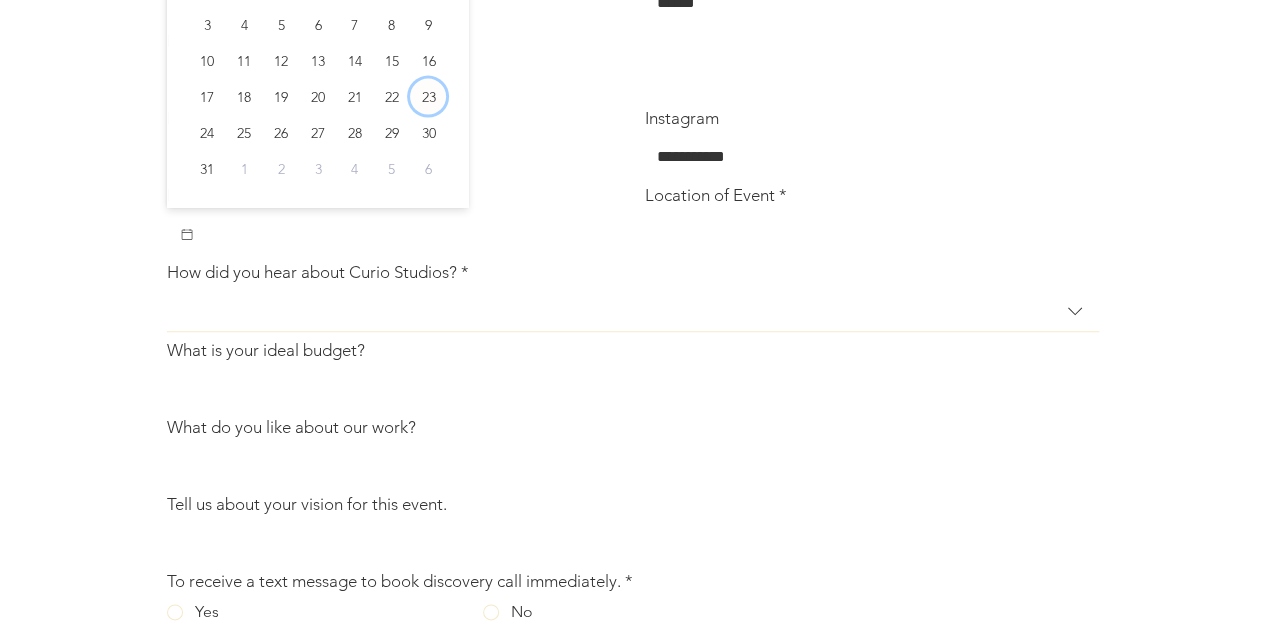 click on "23" at bounding box center [428, 97] 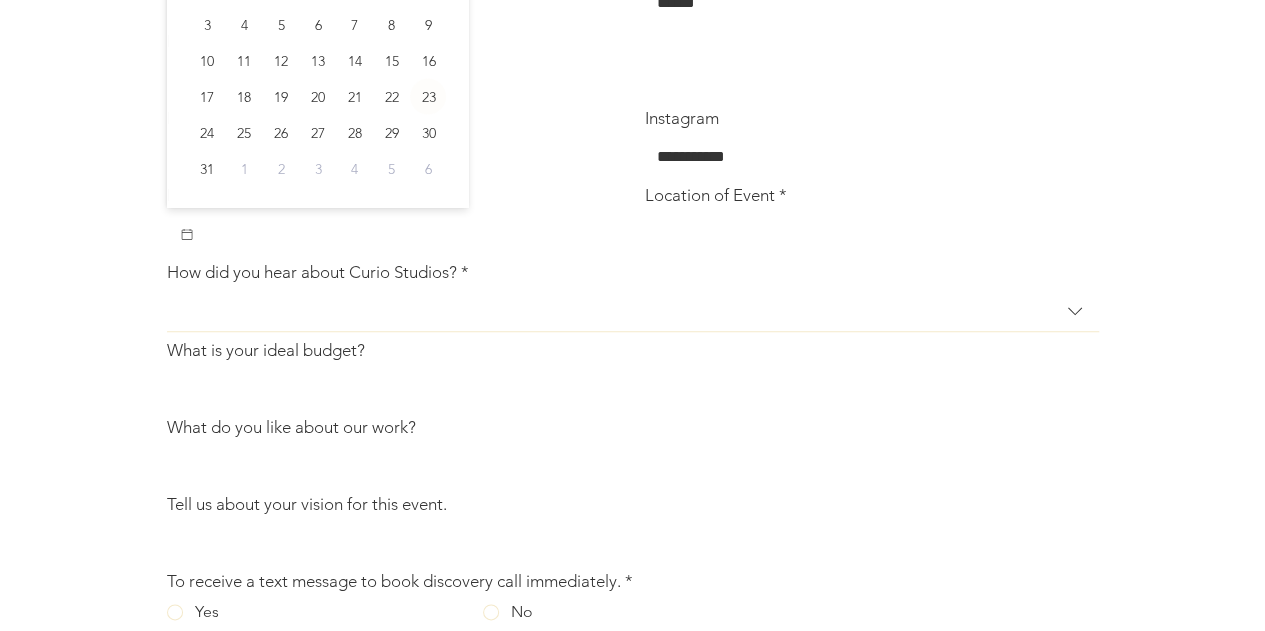 type on "**********" 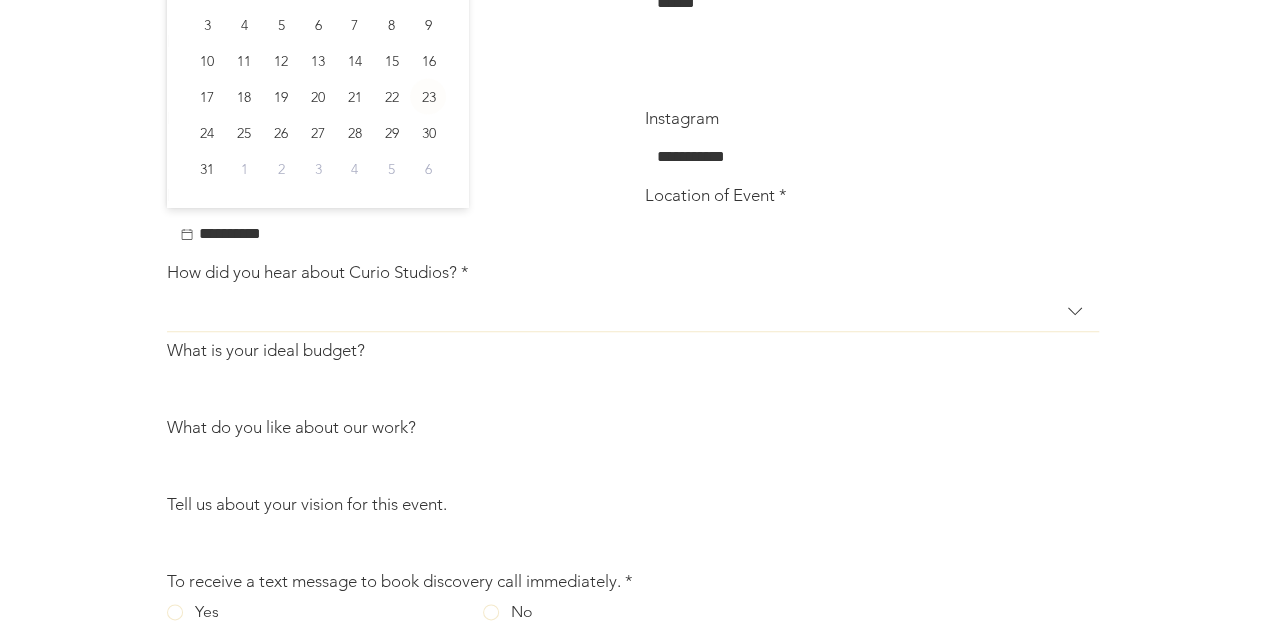 scroll, scrollTop: 4793, scrollLeft: 0, axis: vertical 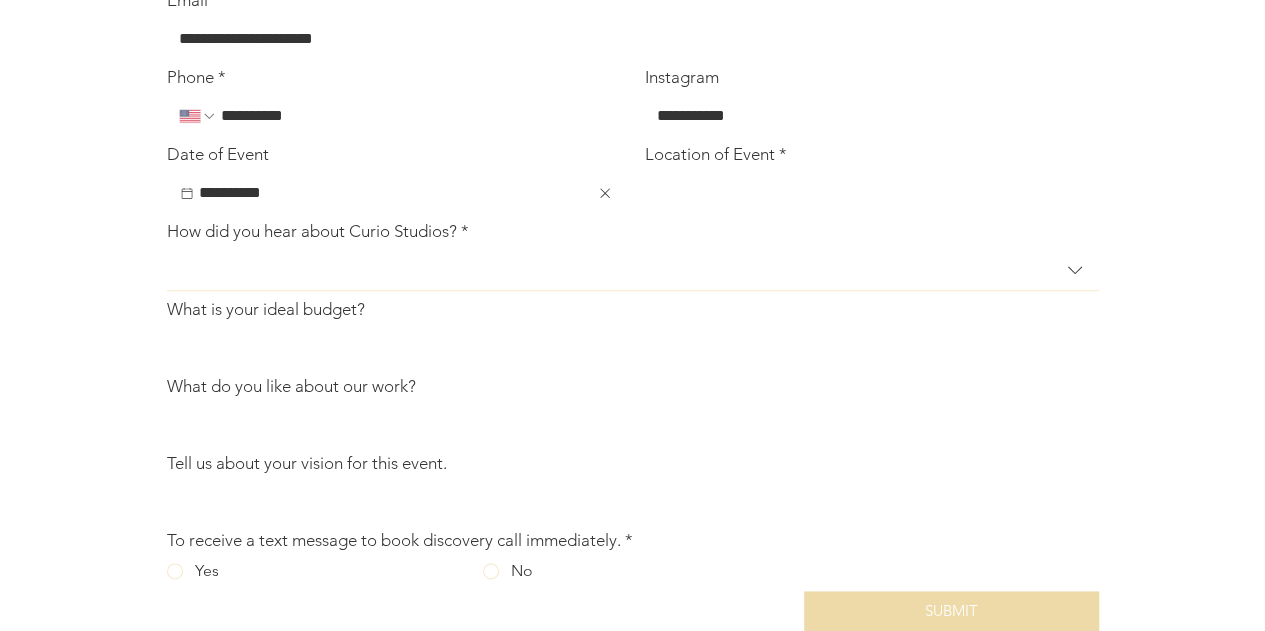click on "Location of Event
*" at bounding box center [866, 193] 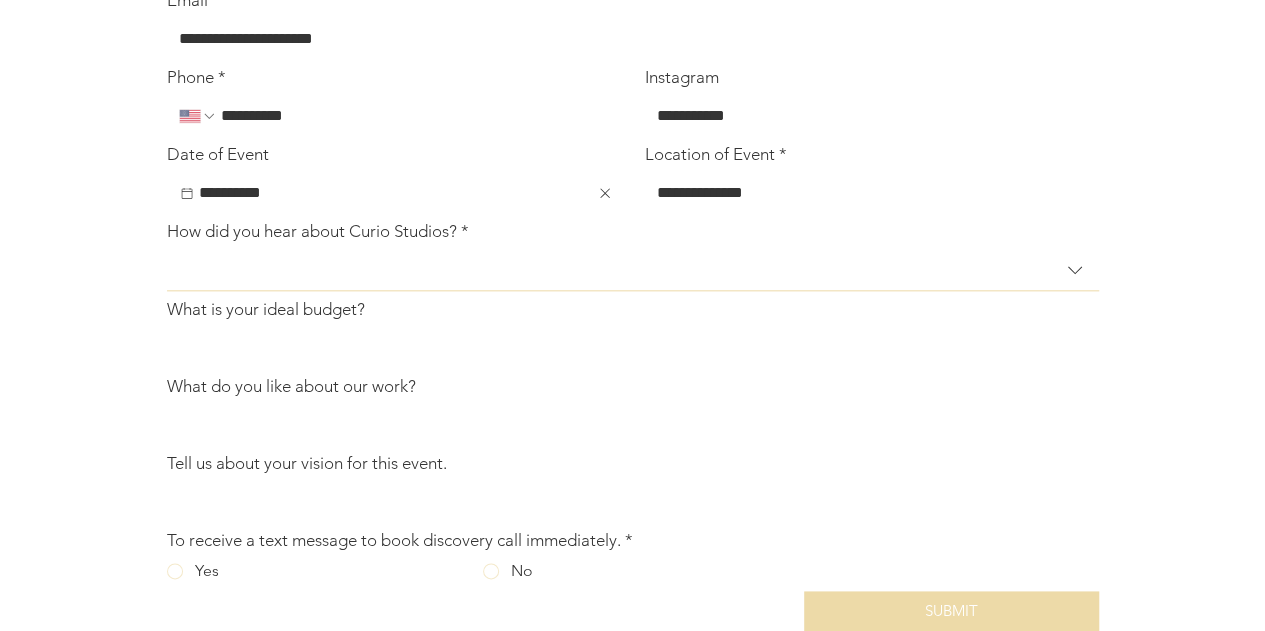 type on "**********" 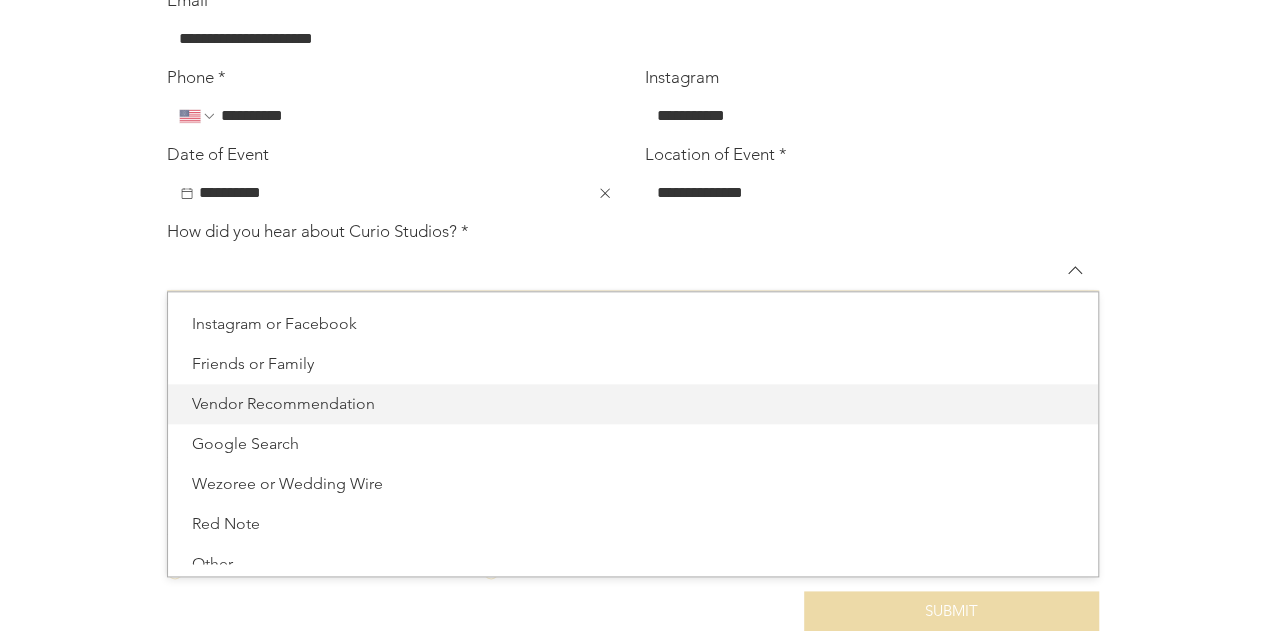 click on "Google Search" at bounding box center (633, 444) 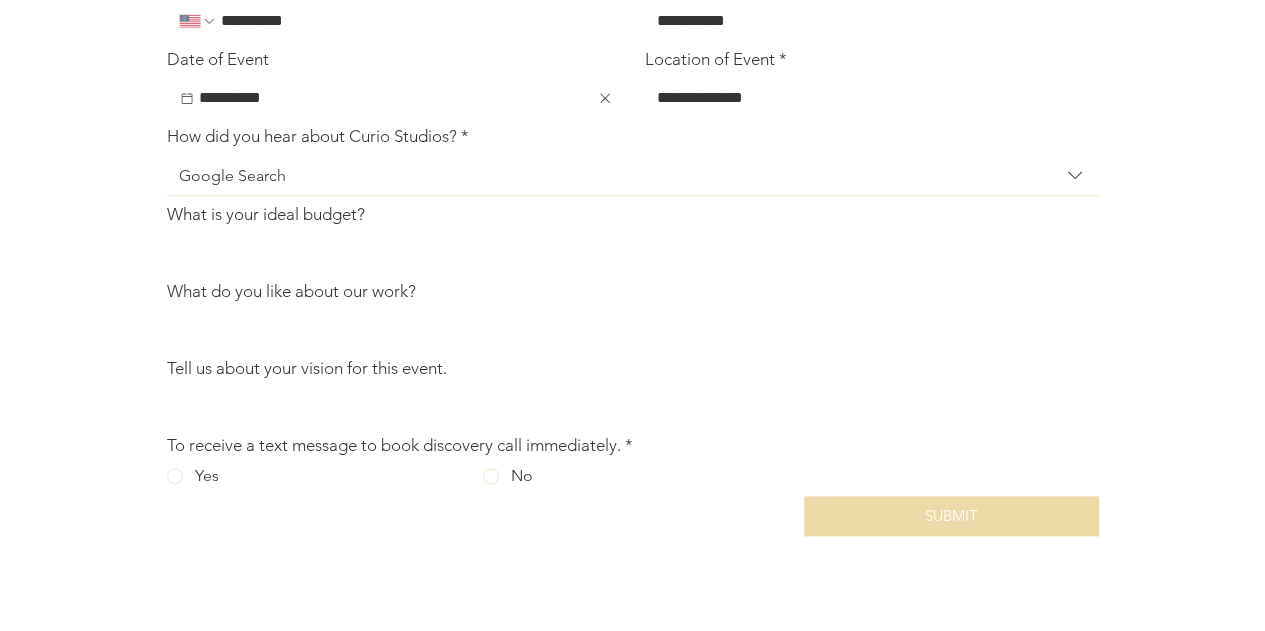 scroll, scrollTop: 4903, scrollLeft: 0, axis: vertical 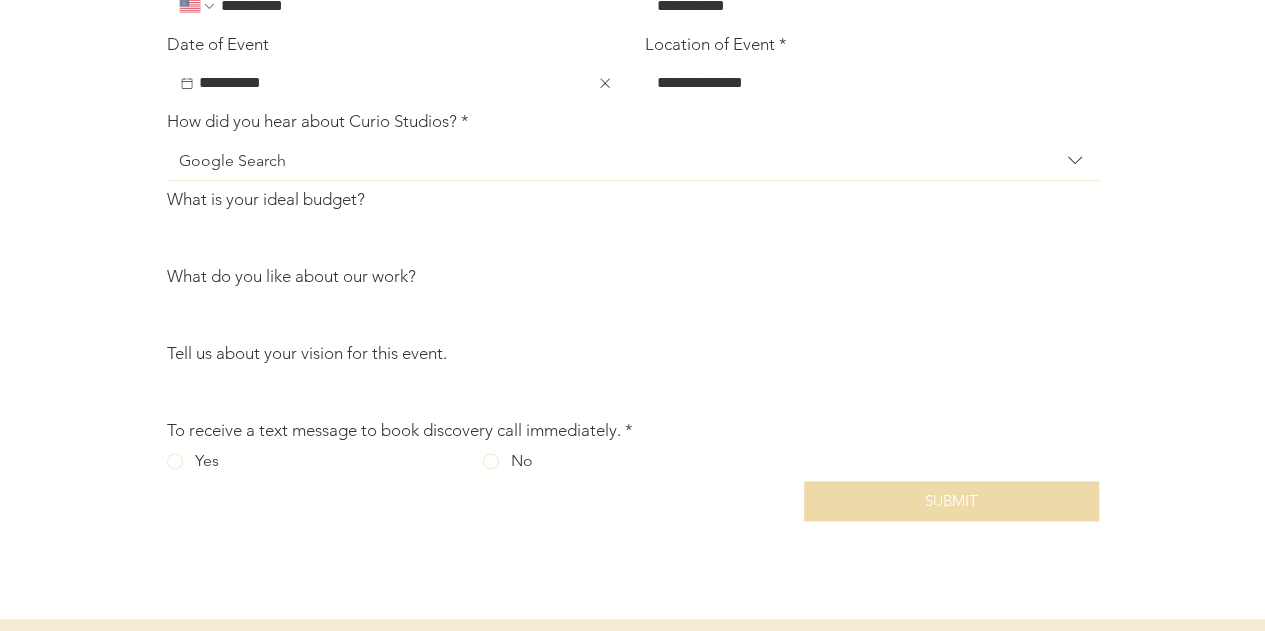 click on "What is your ideal budget?" at bounding box center [627, 238] 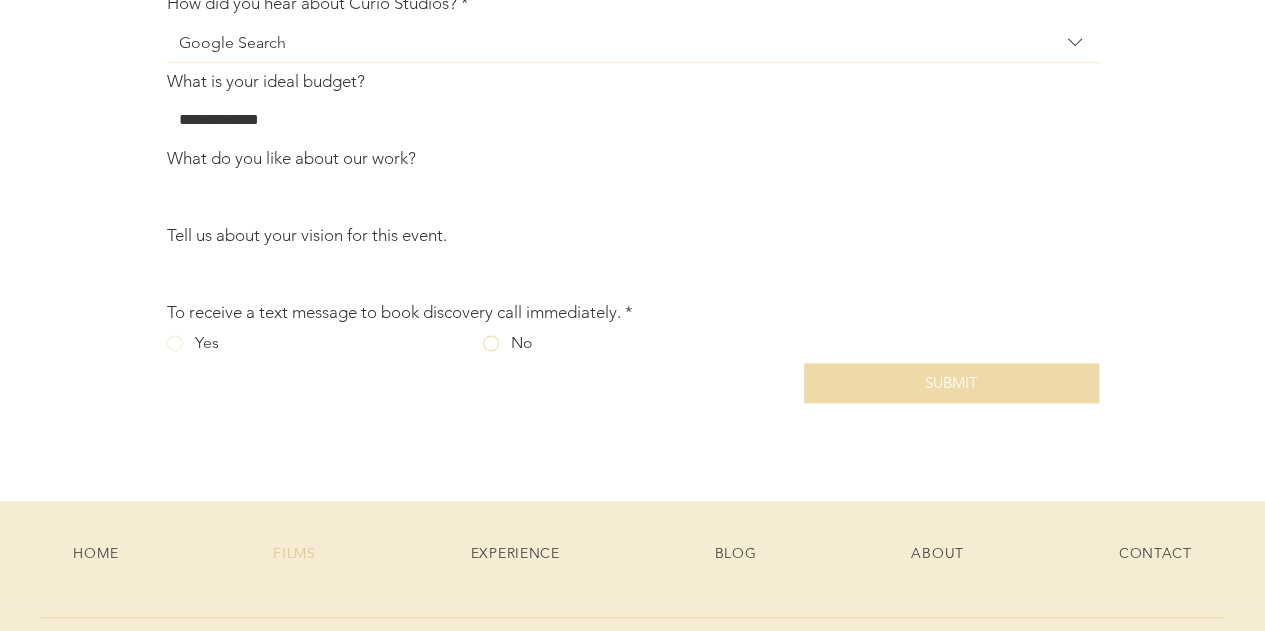 scroll, scrollTop: 5078, scrollLeft: 0, axis: vertical 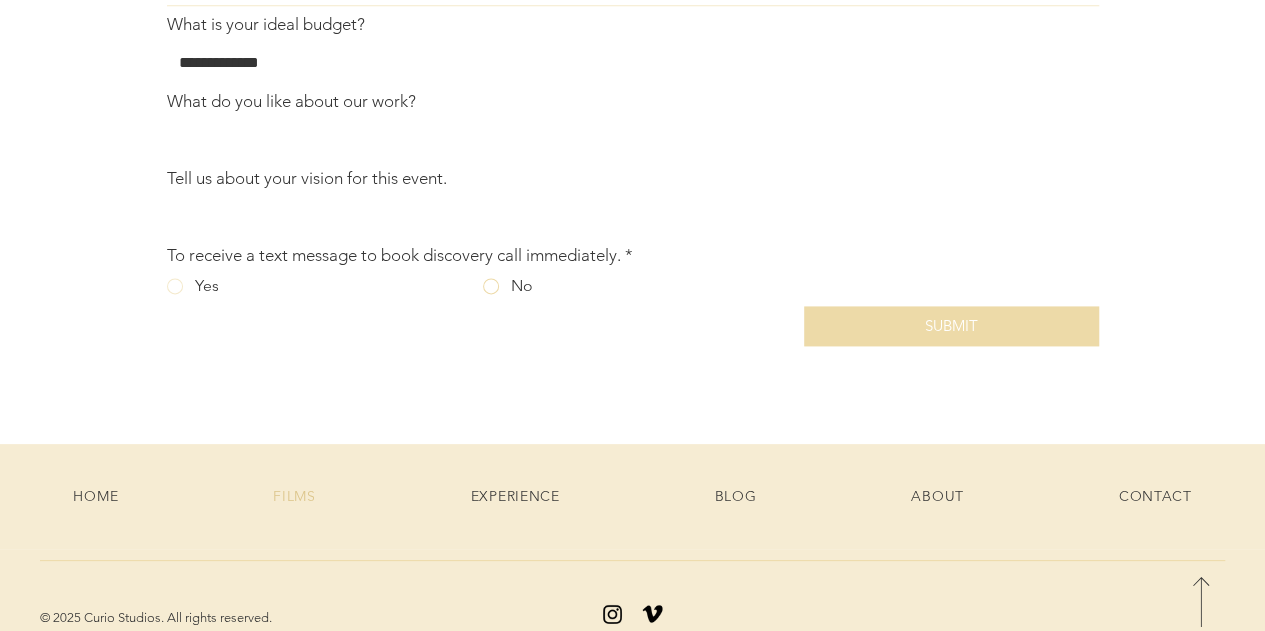 type on "**********" 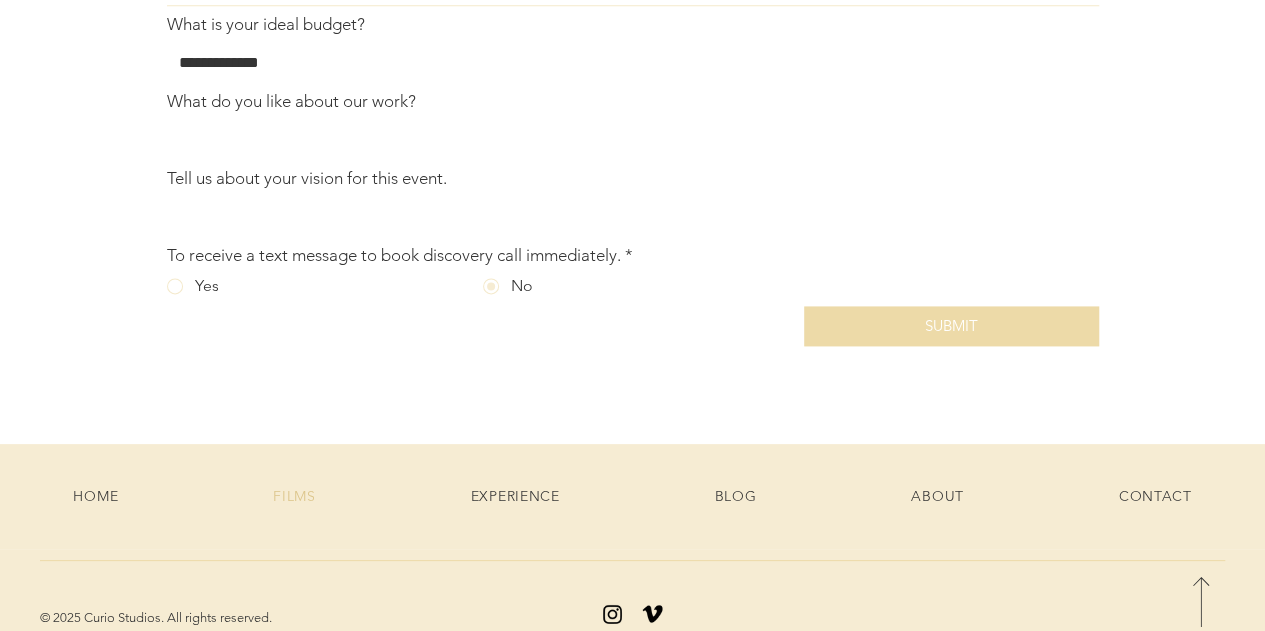 click on "**********" at bounding box center [633, -13] 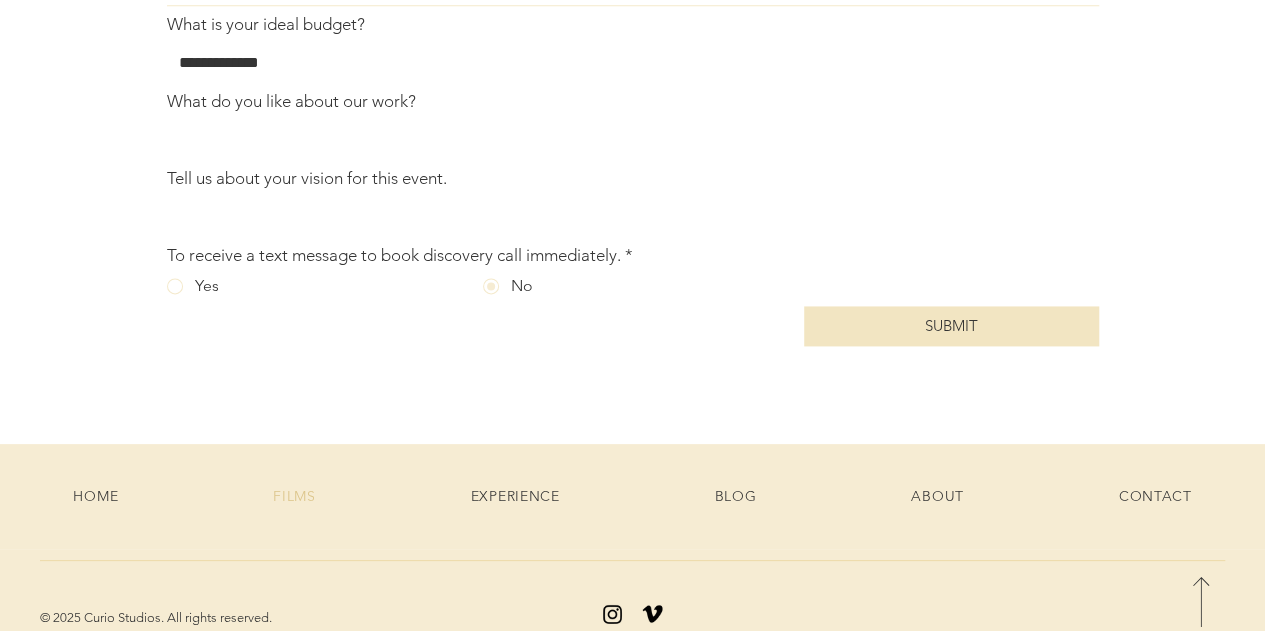 click on "SUBMIT" at bounding box center (951, 326) 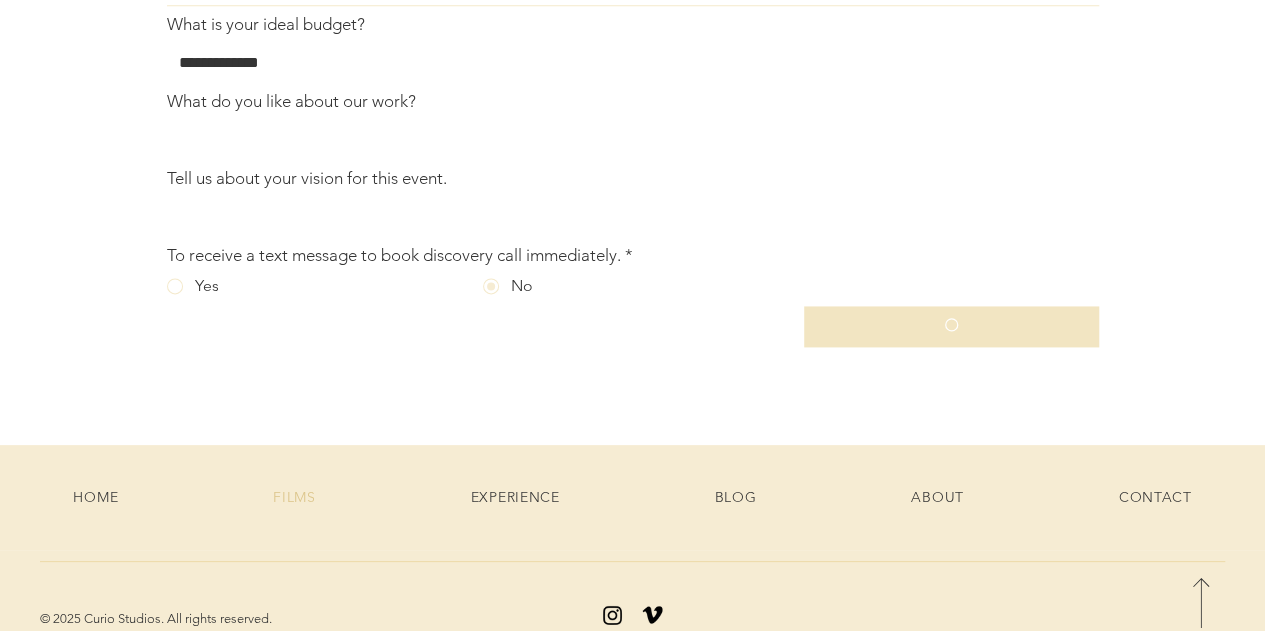 type 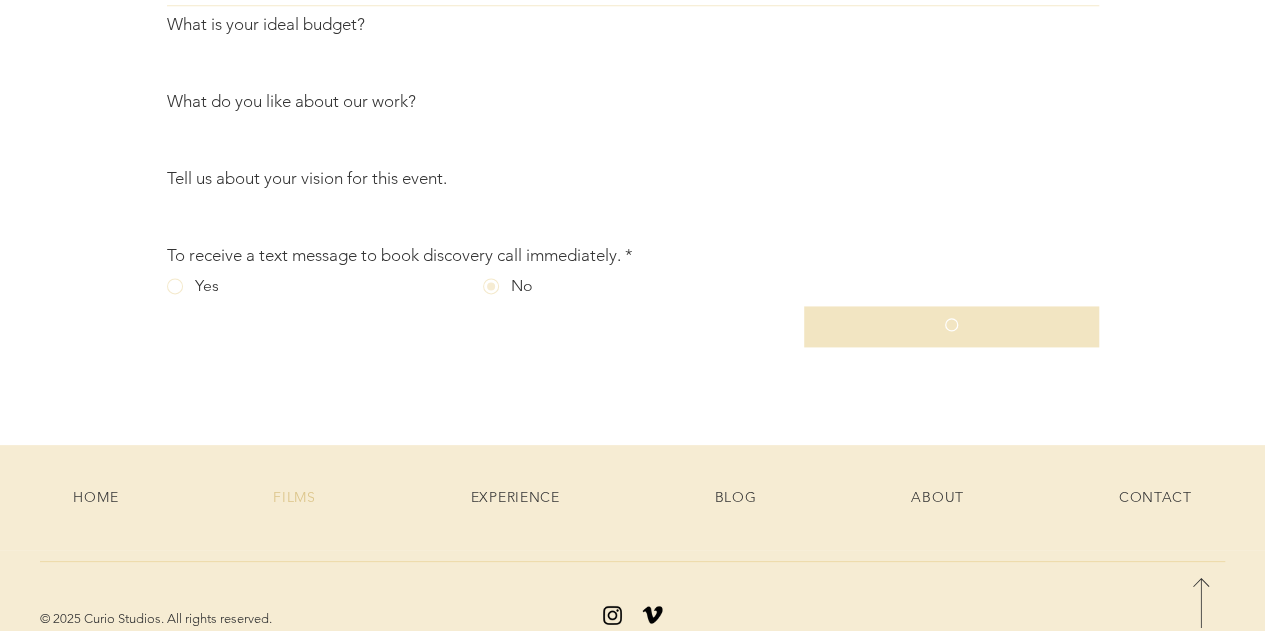 type 